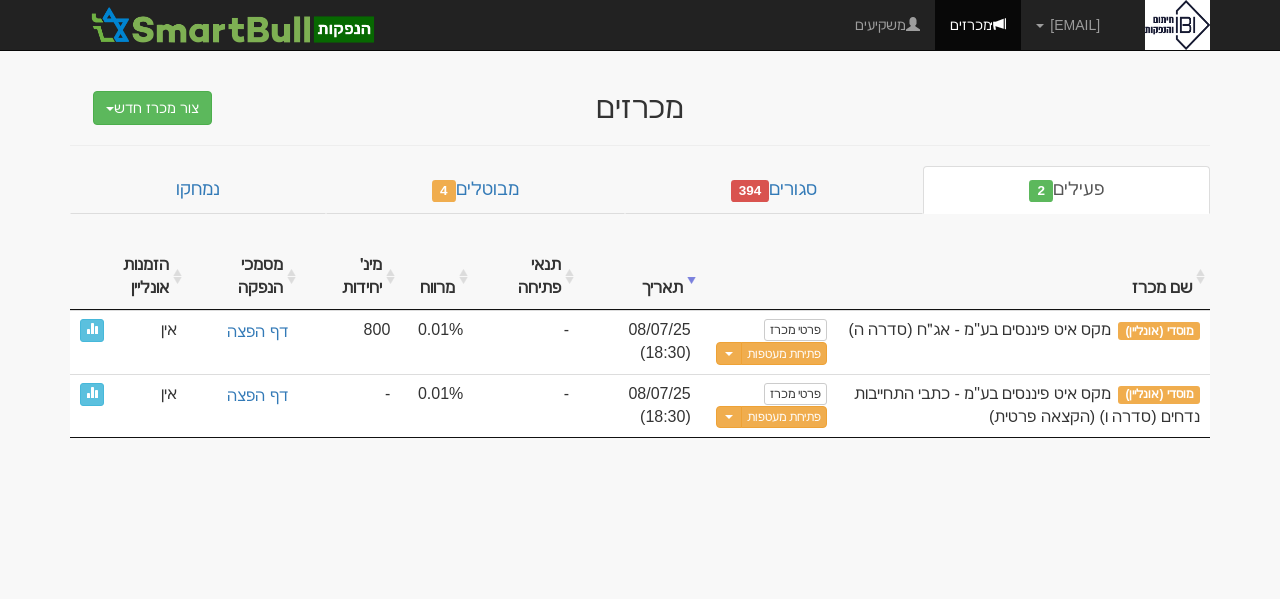 scroll, scrollTop: 0, scrollLeft: 0, axis: both 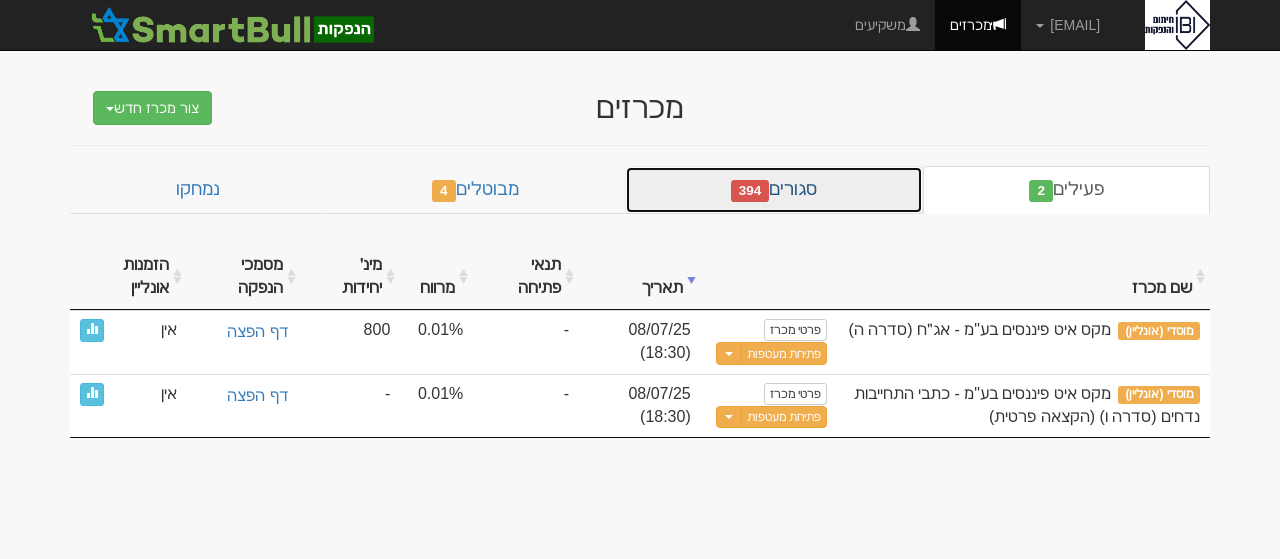 click on "סגורים
394" at bounding box center (774, 190) 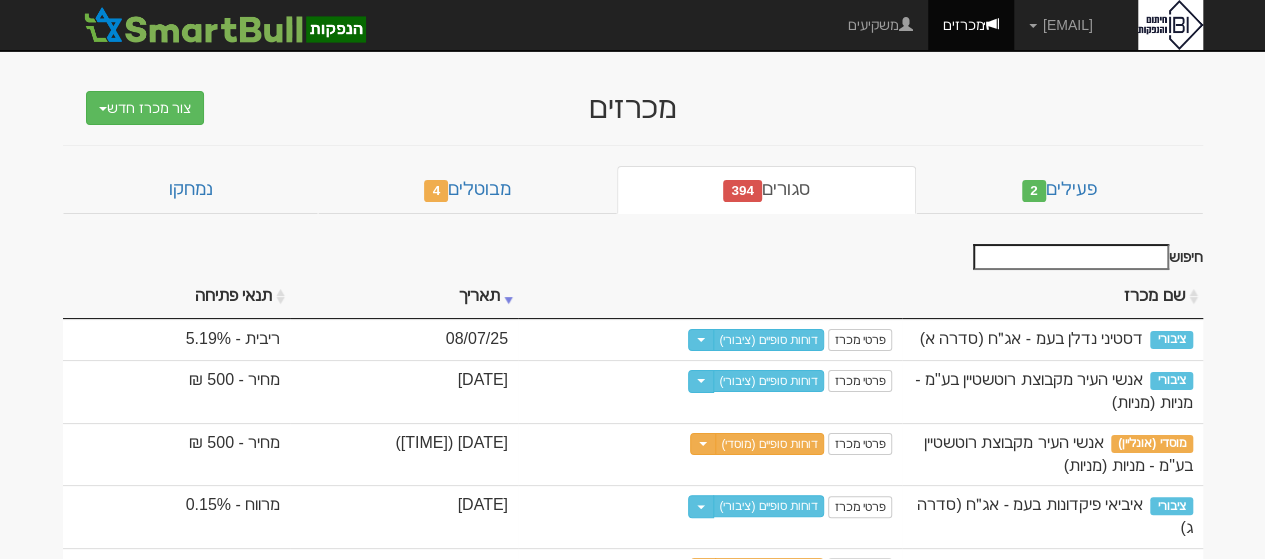 click on "חיפוש" at bounding box center (1071, 257) 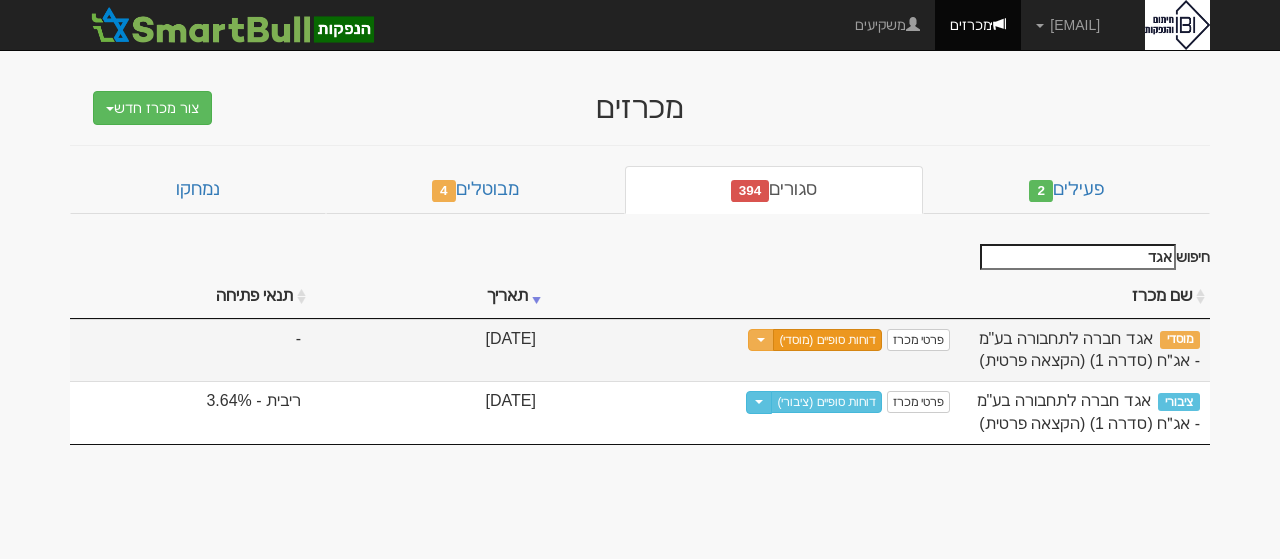 type on "אגד" 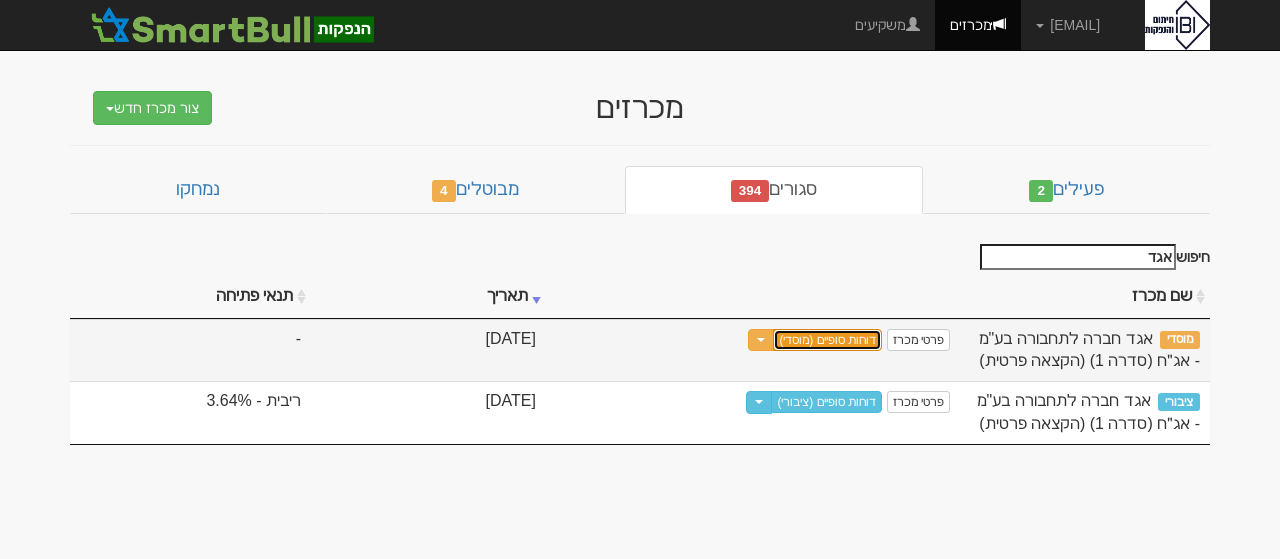 click on "דוחות סופיים
(מוסדי)" at bounding box center (827, 340) 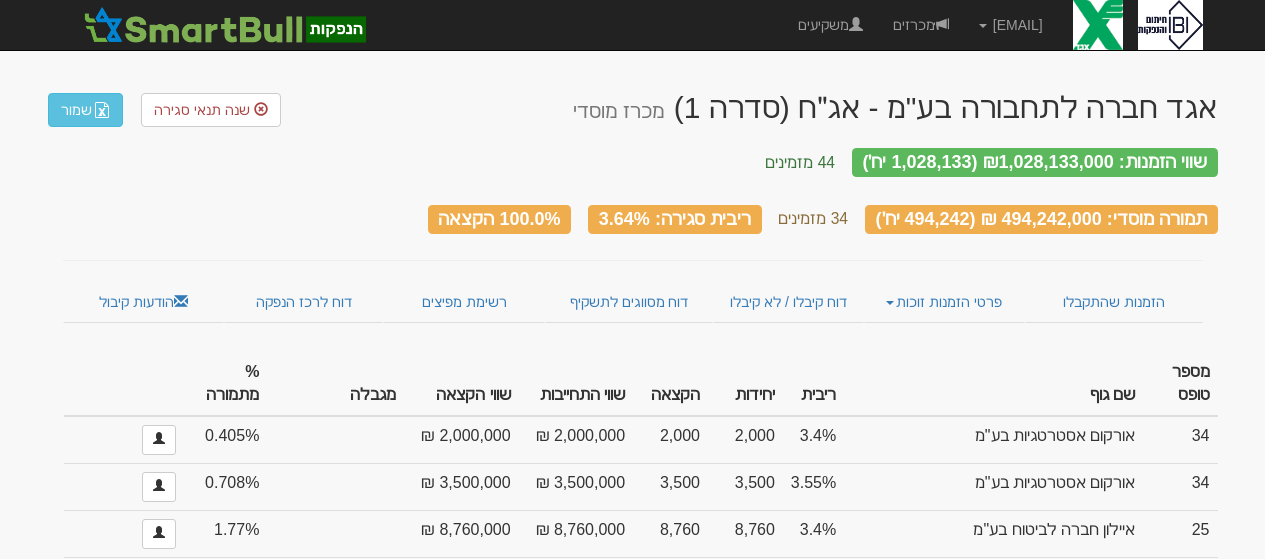 scroll, scrollTop: 0, scrollLeft: 0, axis: both 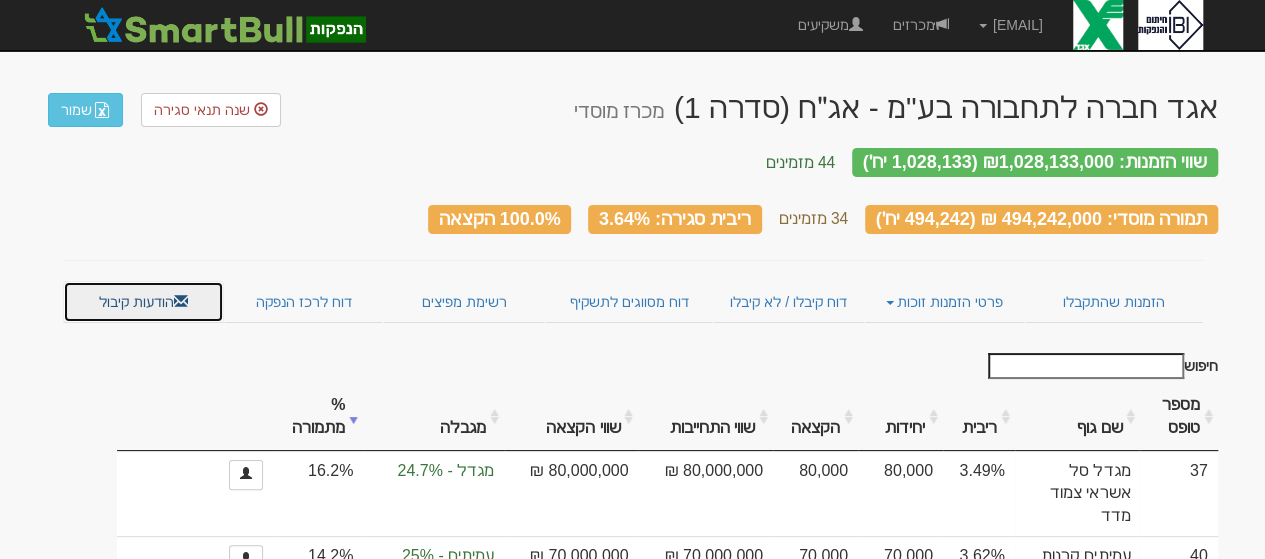 click on "הודעות קיבול" at bounding box center [143, 302] 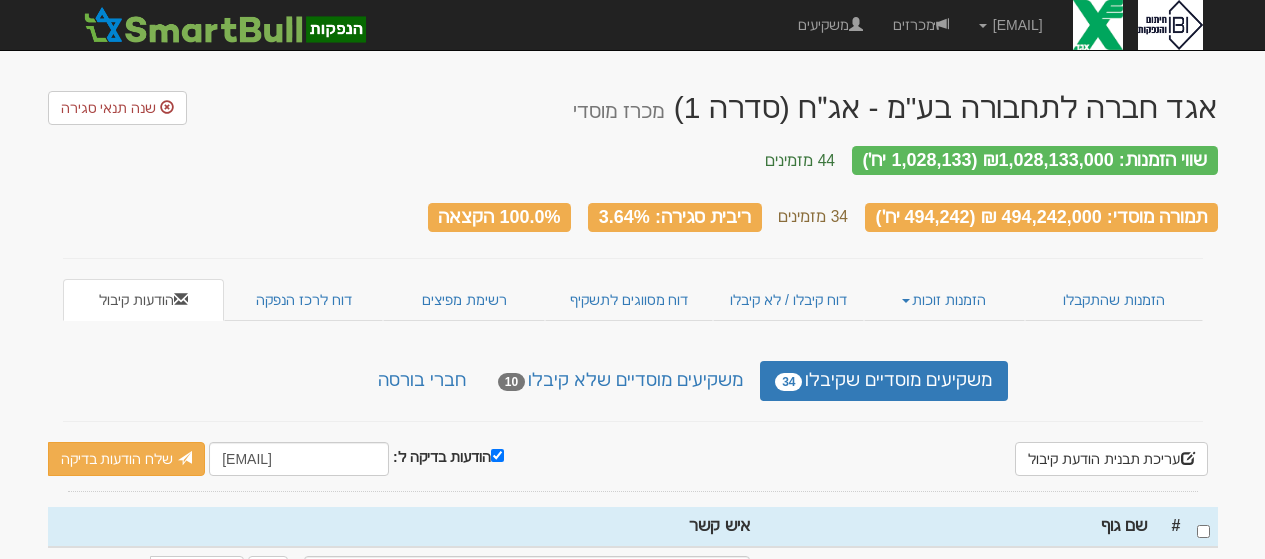 scroll, scrollTop: 0, scrollLeft: 0, axis: both 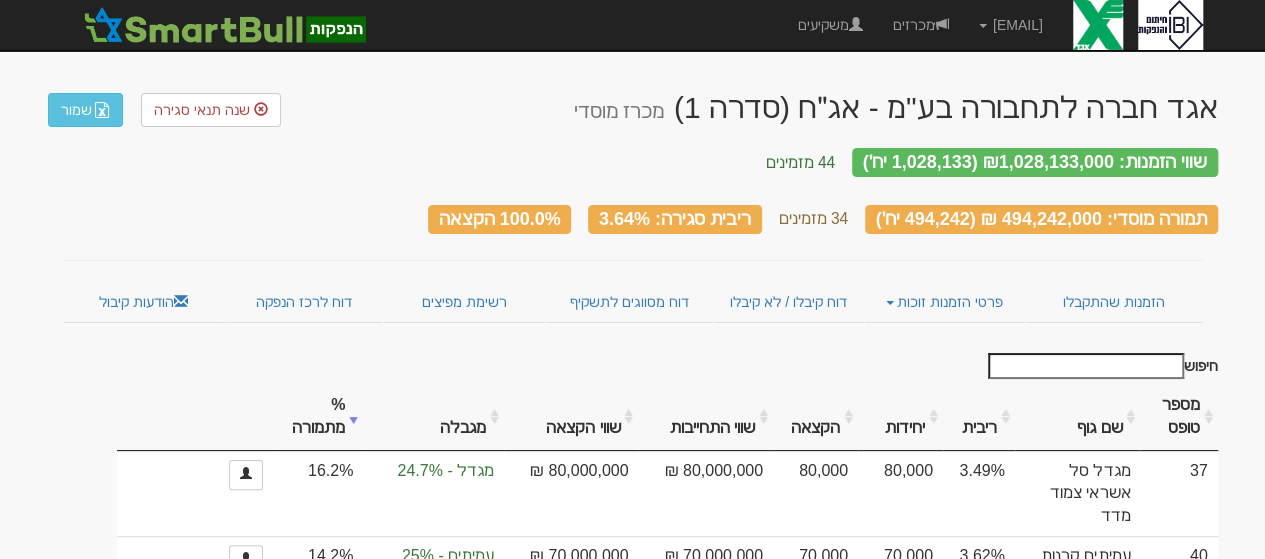 click on "חיפוש" at bounding box center (1086, 366) 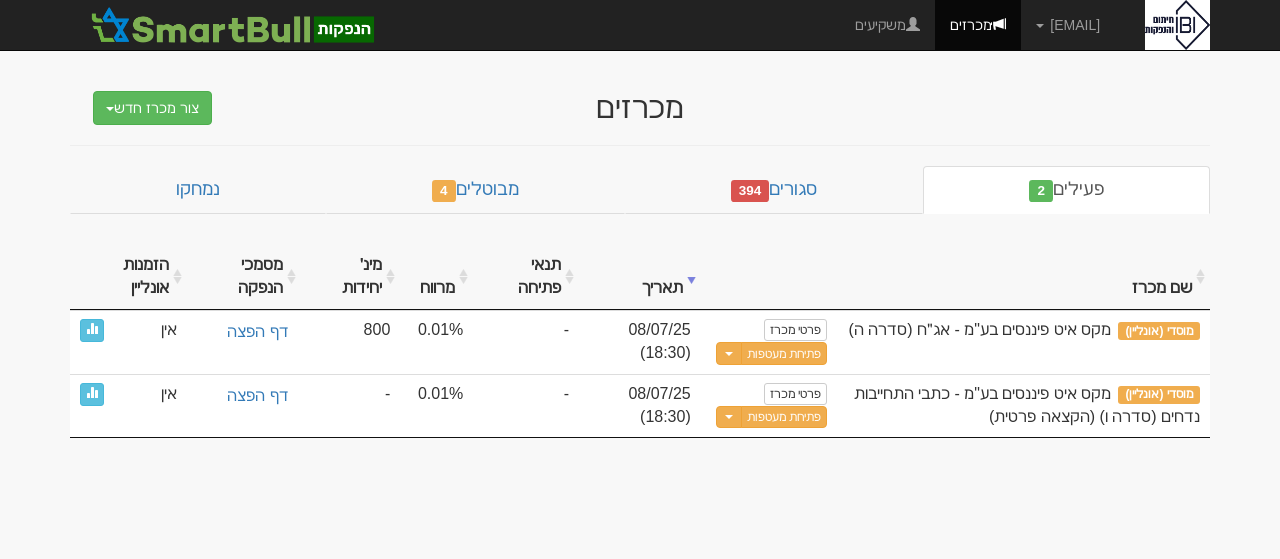 scroll, scrollTop: 0, scrollLeft: 0, axis: both 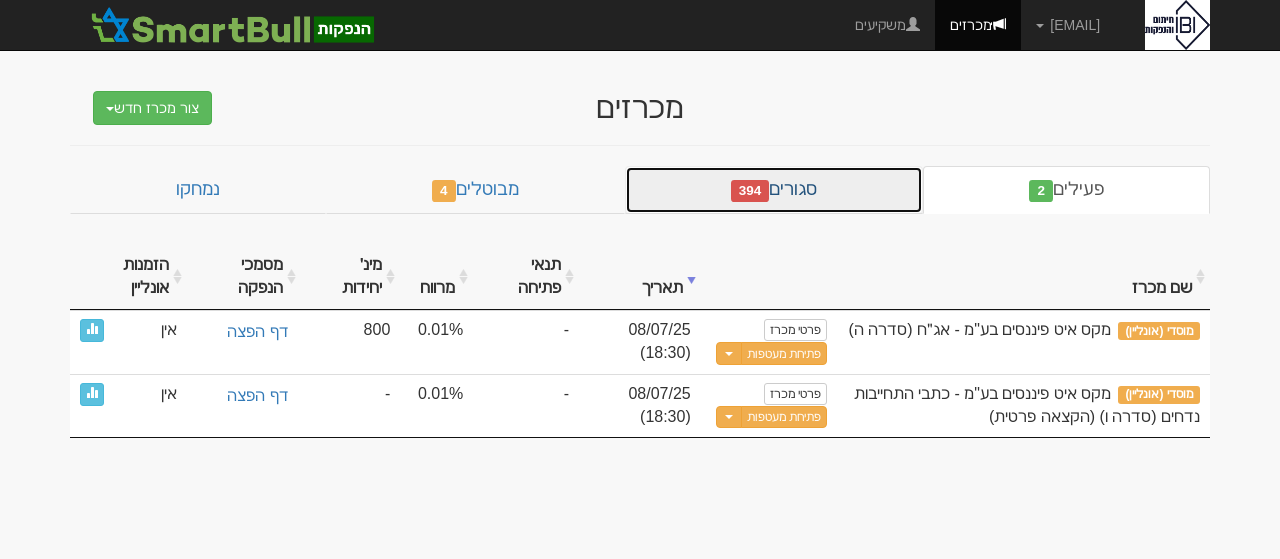 click on "סגורים
394" at bounding box center (774, 190) 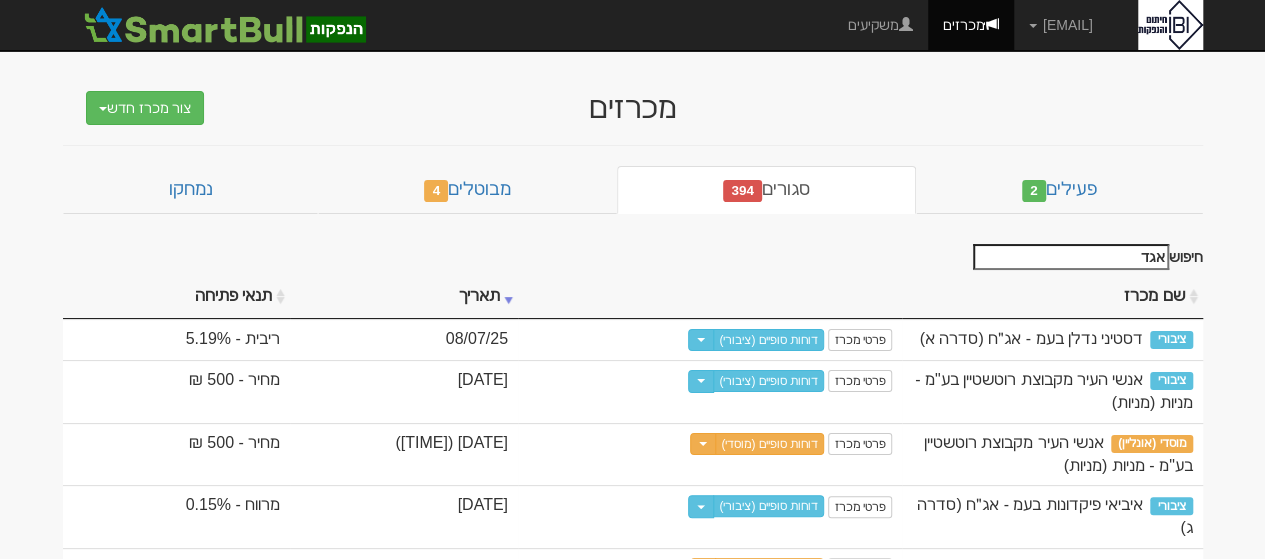 click on "אגד" at bounding box center (1071, 257) 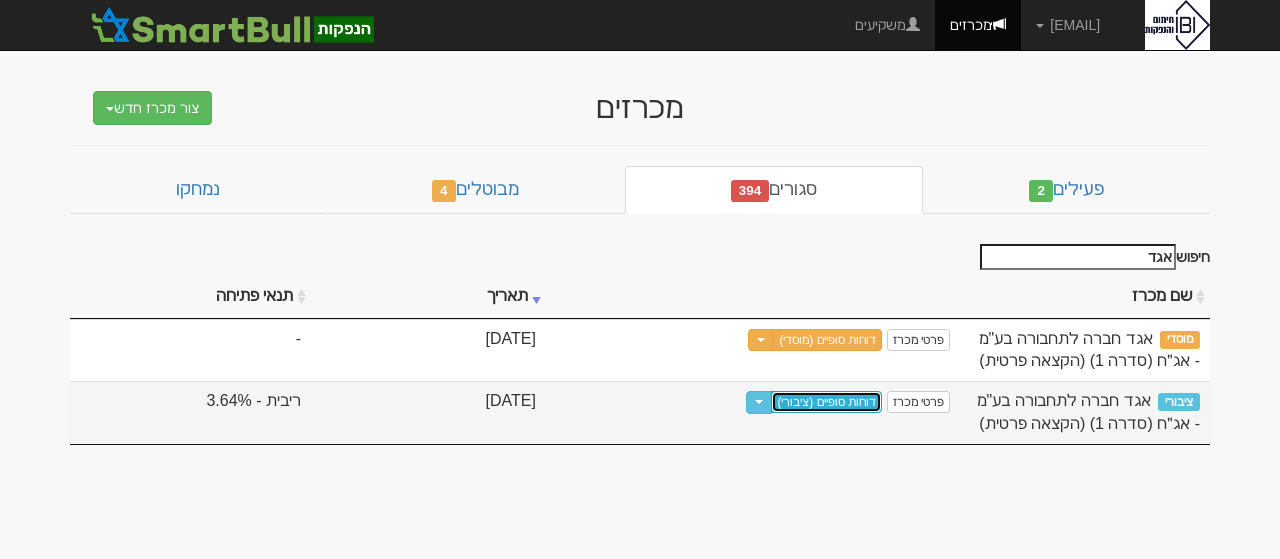 click on "דוחות סופיים
(ציבורי)" at bounding box center (826, 402) 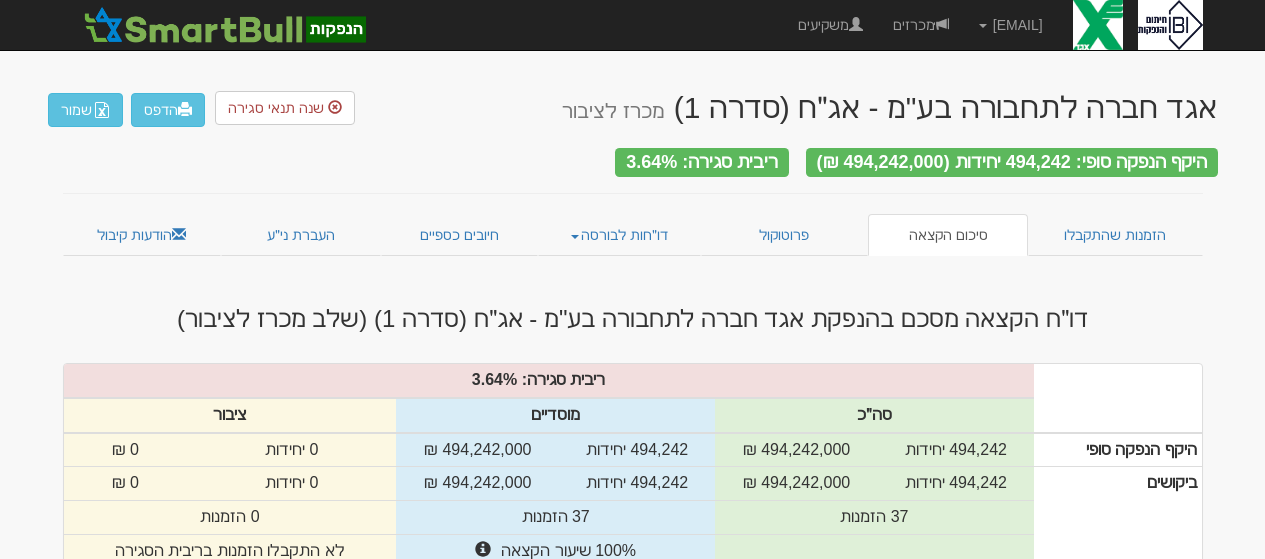 scroll, scrollTop: 0, scrollLeft: 0, axis: both 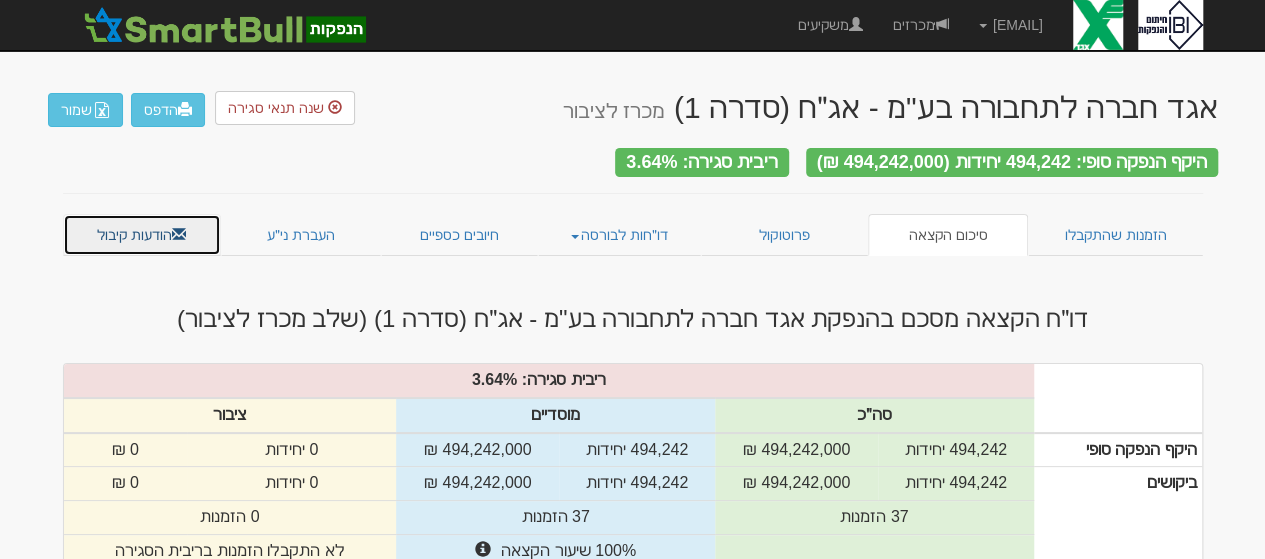click on "הודעות קיבול" at bounding box center (142, 235) 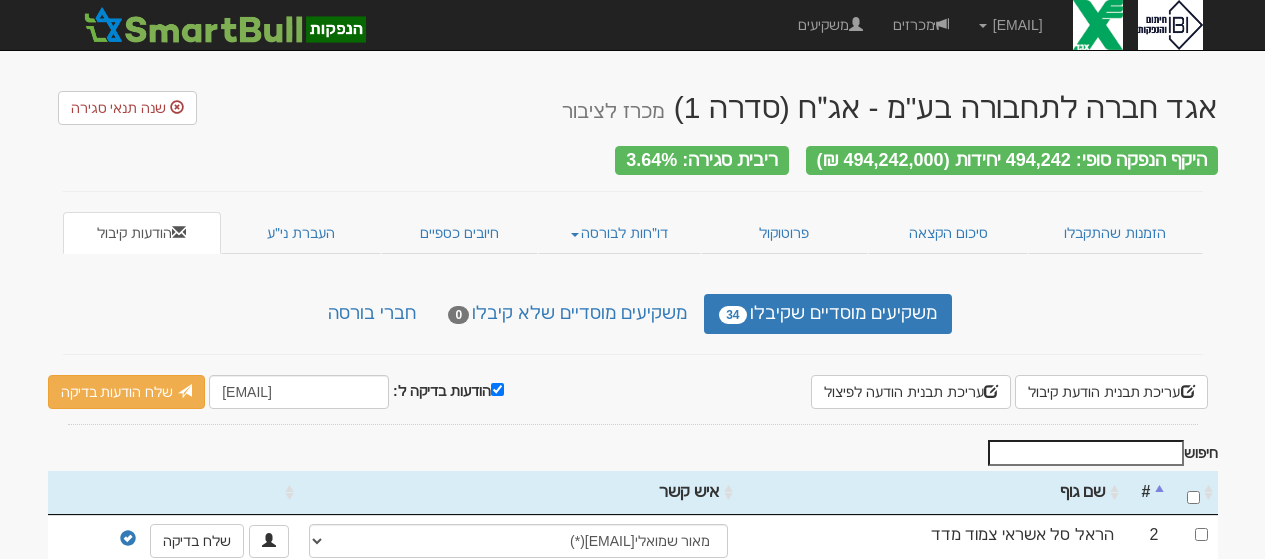 scroll, scrollTop: 0, scrollLeft: 0, axis: both 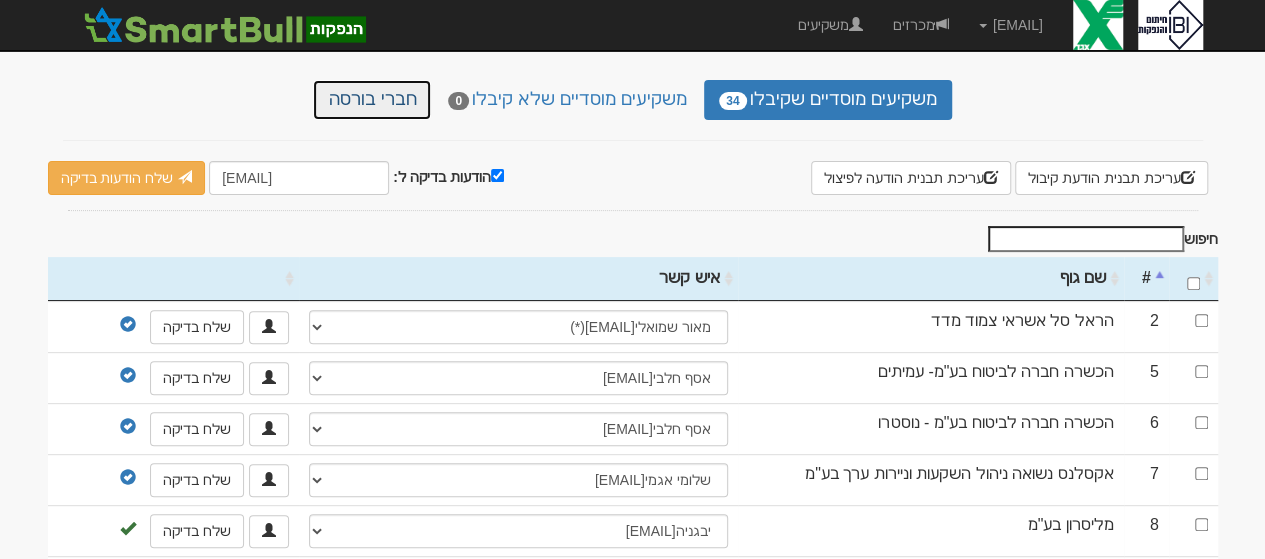 click on "חברי בורסה" at bounding box center (372, 100) 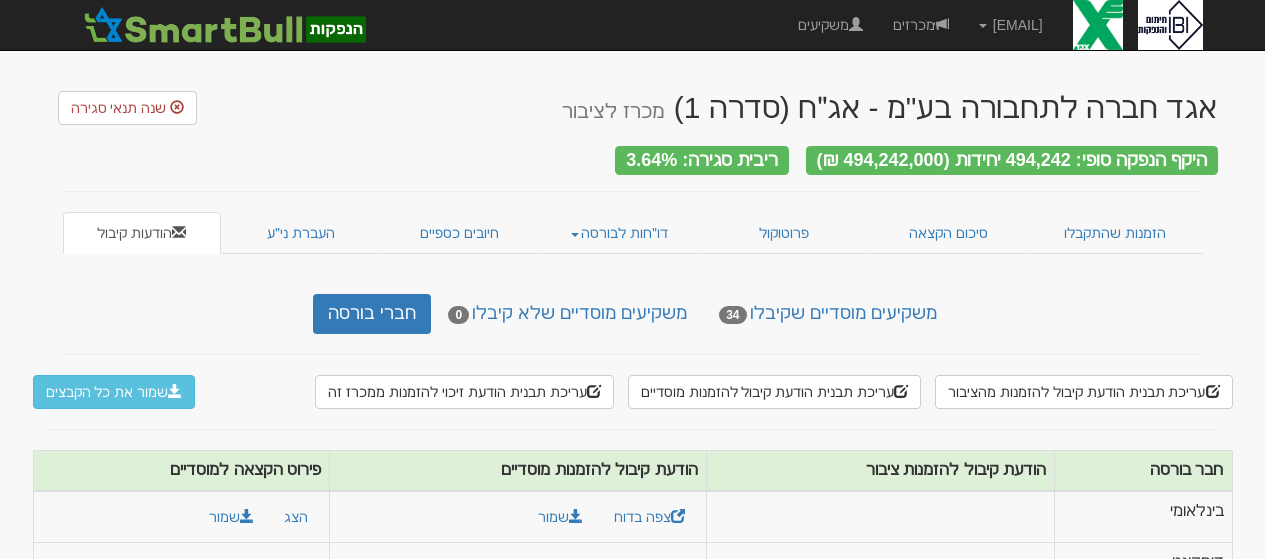 scroll, scrollTop: 0, scrollLeft: 0, axis: both 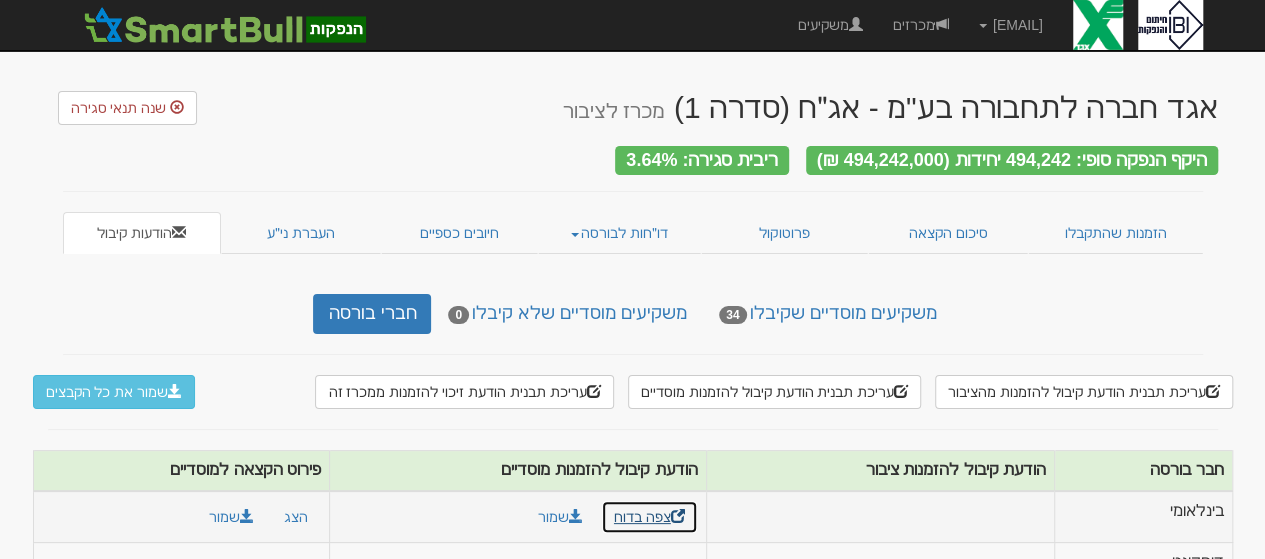 click on "צפה בדוח" at bounding box center (649, 517) 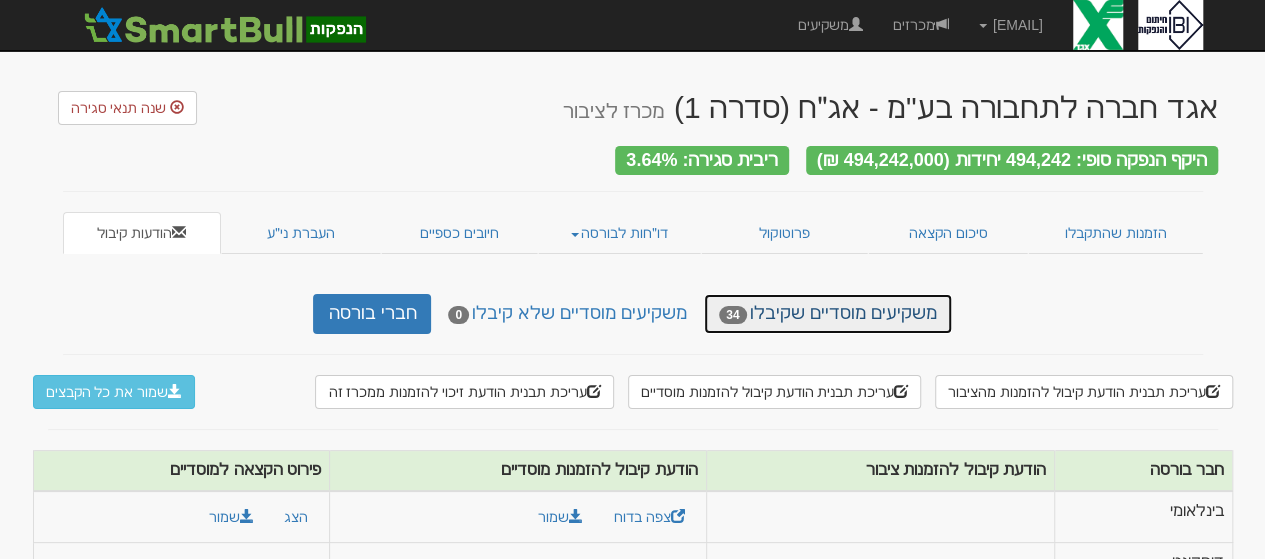 click on "משקיעים מוסדיים שקיבלו
34" at bounding box center [827, 314] 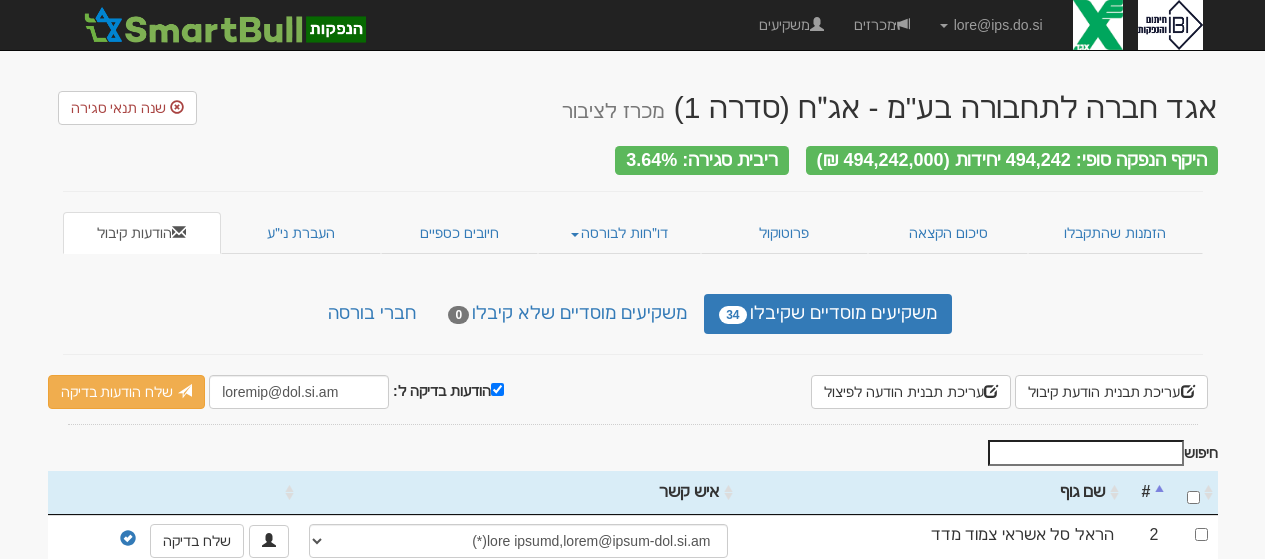 scroll, scrollTop: 0, scrollLeft: 0, axis: both 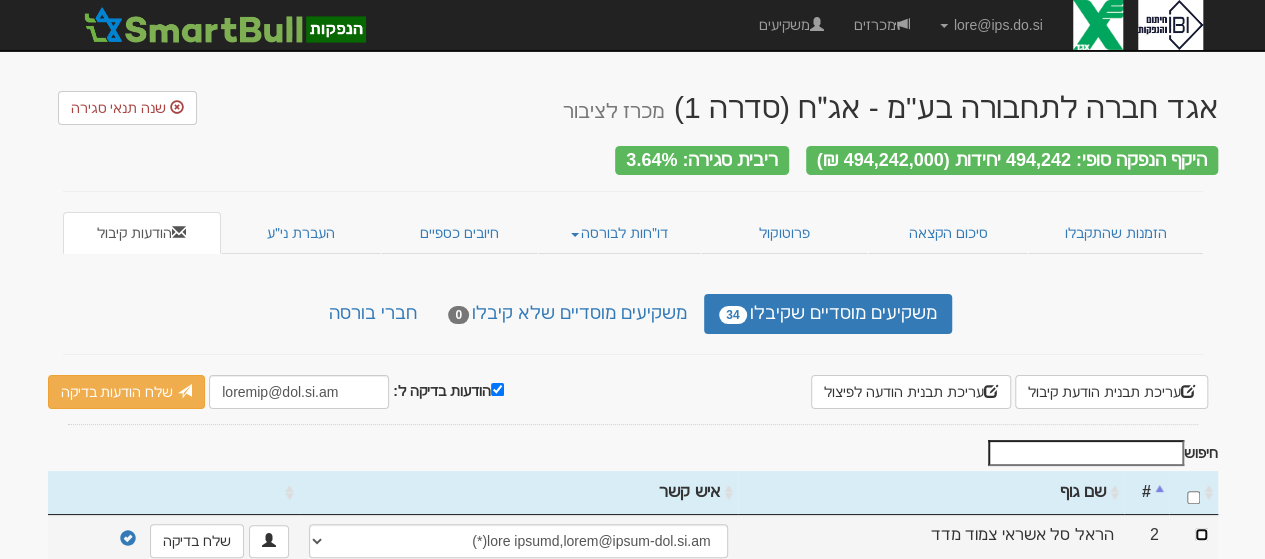 click at bounding box center (1201, 534) 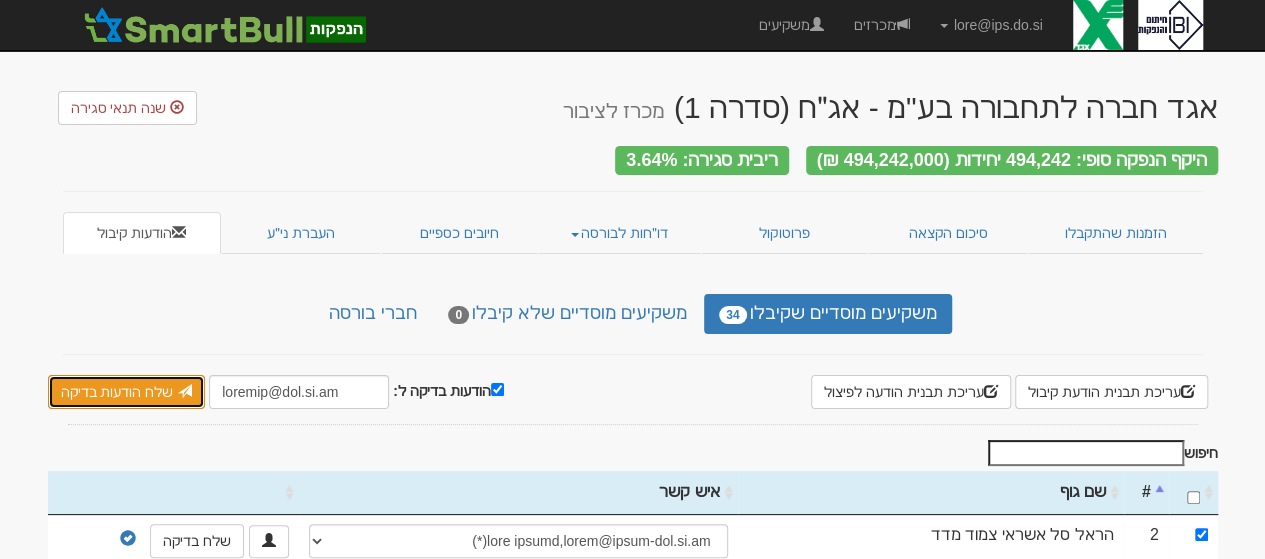 click on "שלח הודעות בדיקה" at bounding box center [127, 392] 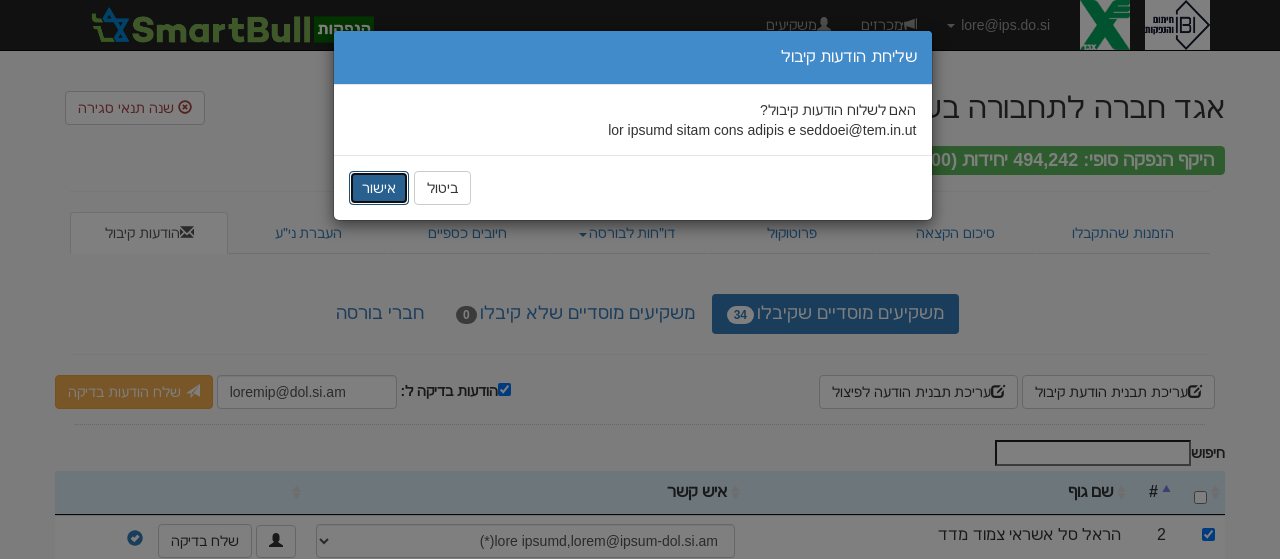 click on "אישור" at bounding box center (379, 188) 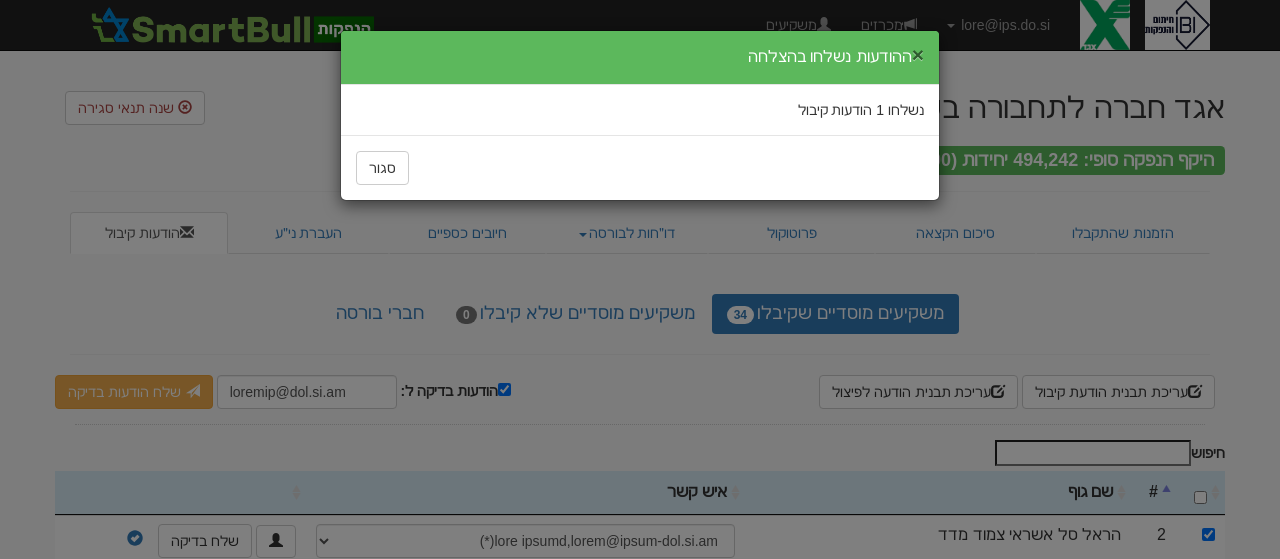click on "×" at bounding box center (918, 54) 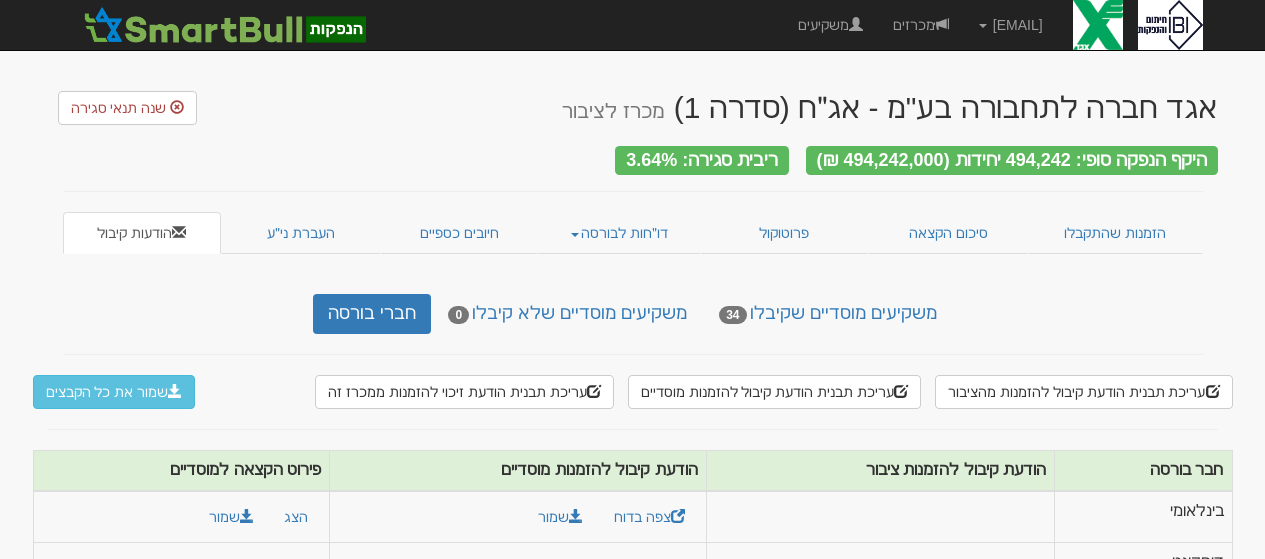 scroll, scrollTop: 0, scrollLeft: 0, axis: both 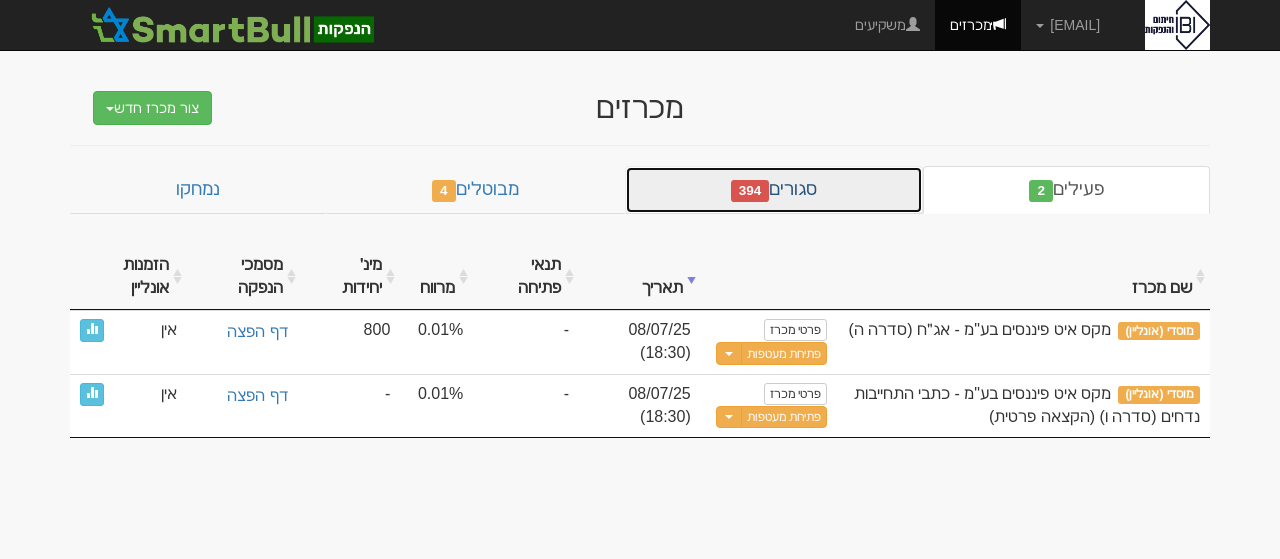 click on "סגורים
394" at bounding box center (774, 190) 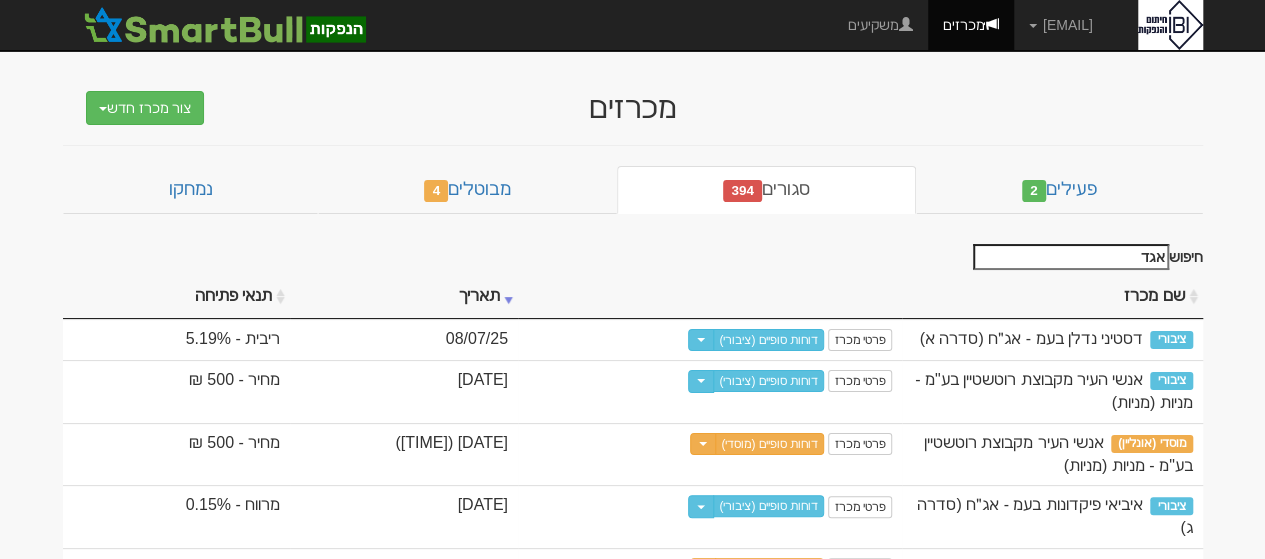 click on "אגד" at bounding box center (1071, 257) 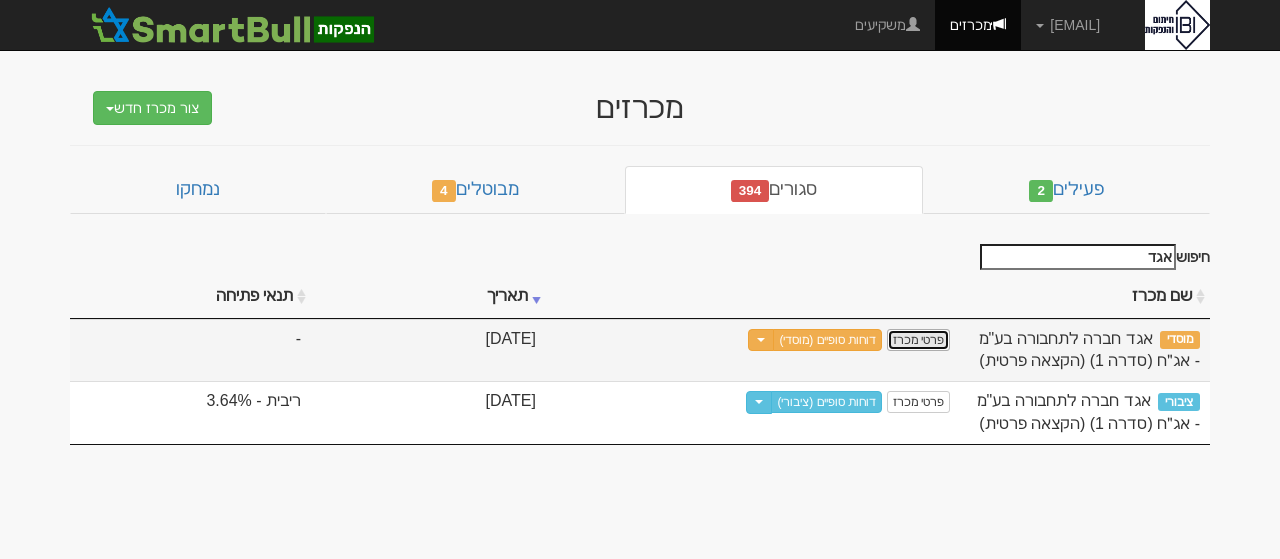 click on "פרטי מכרז" at bounding box center (918, 340) 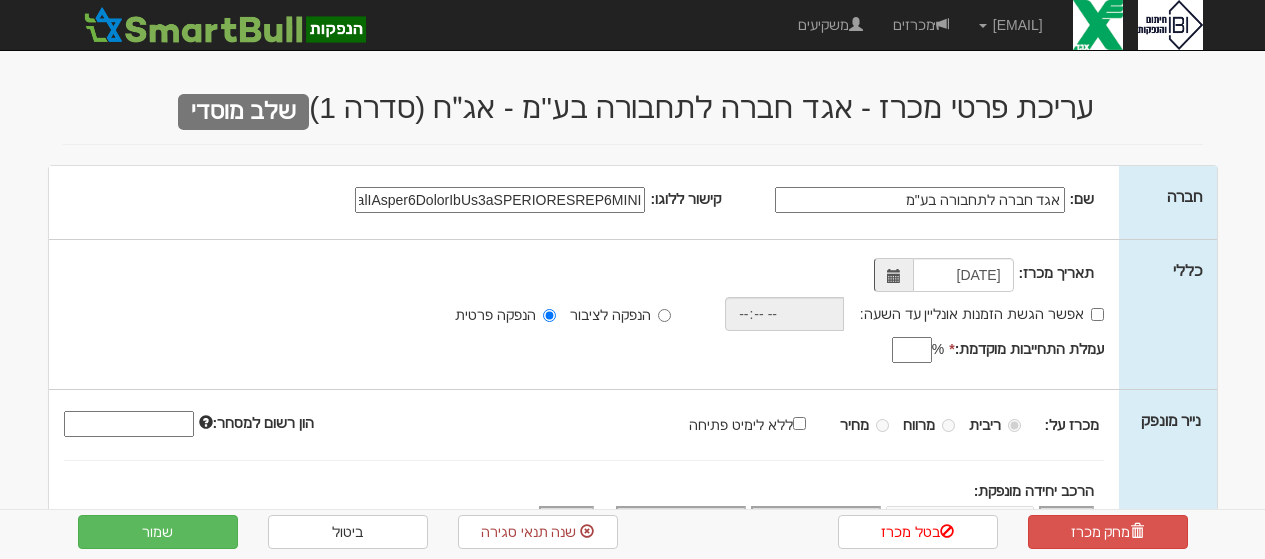 scroll, scrollTop: 0, scrollLeft: 0, axis: both 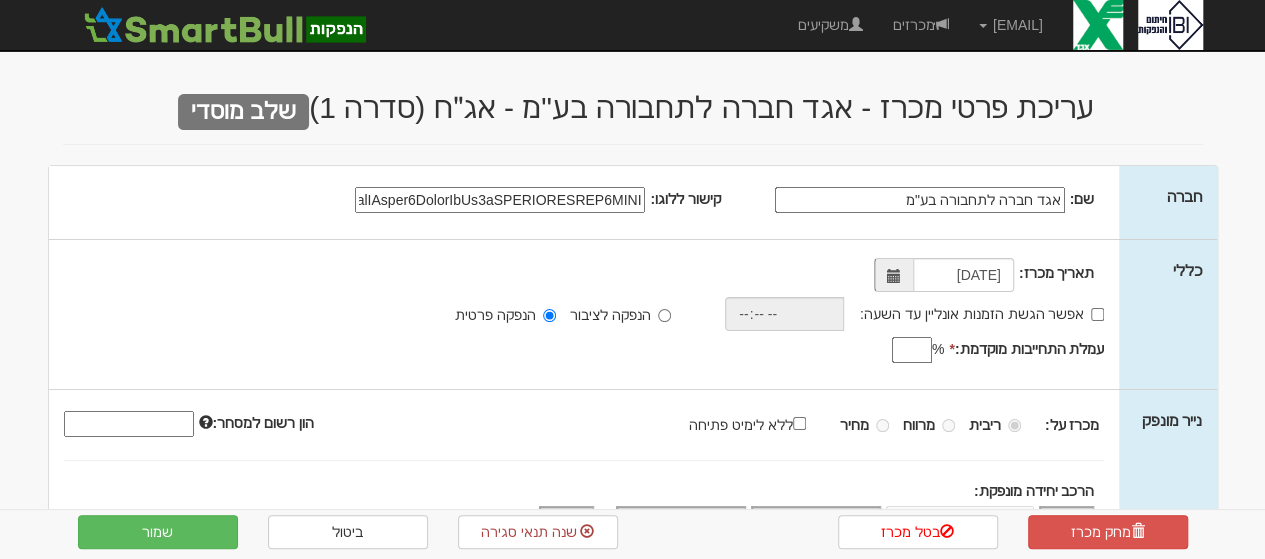 click at bounding box center [894, 276] 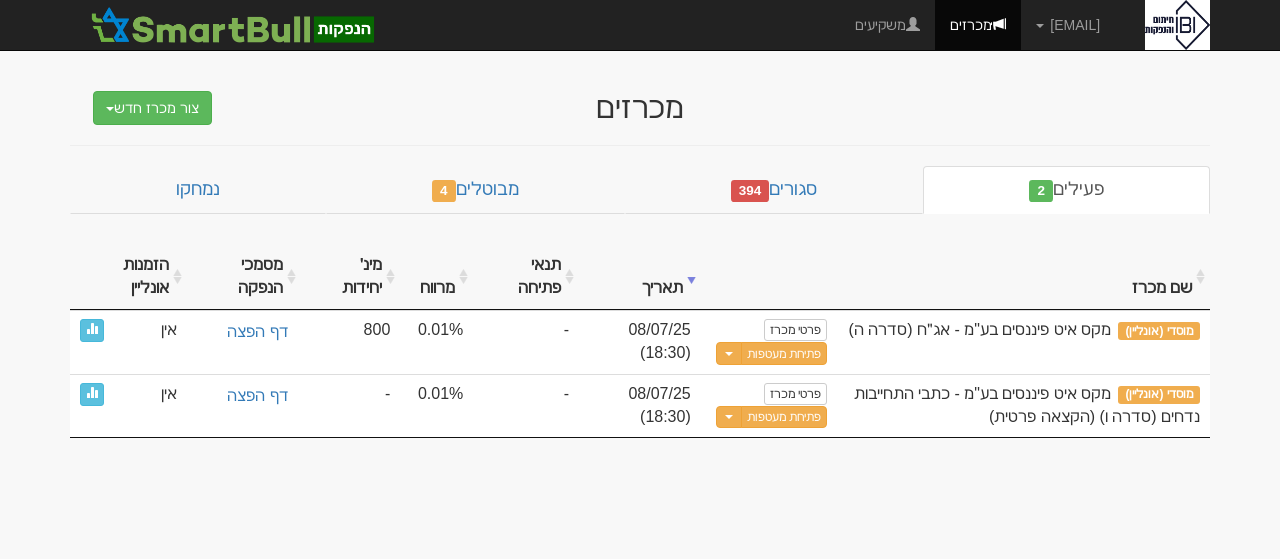 scroll, scrollTop: 0, scrollLeft: 0, axis: both 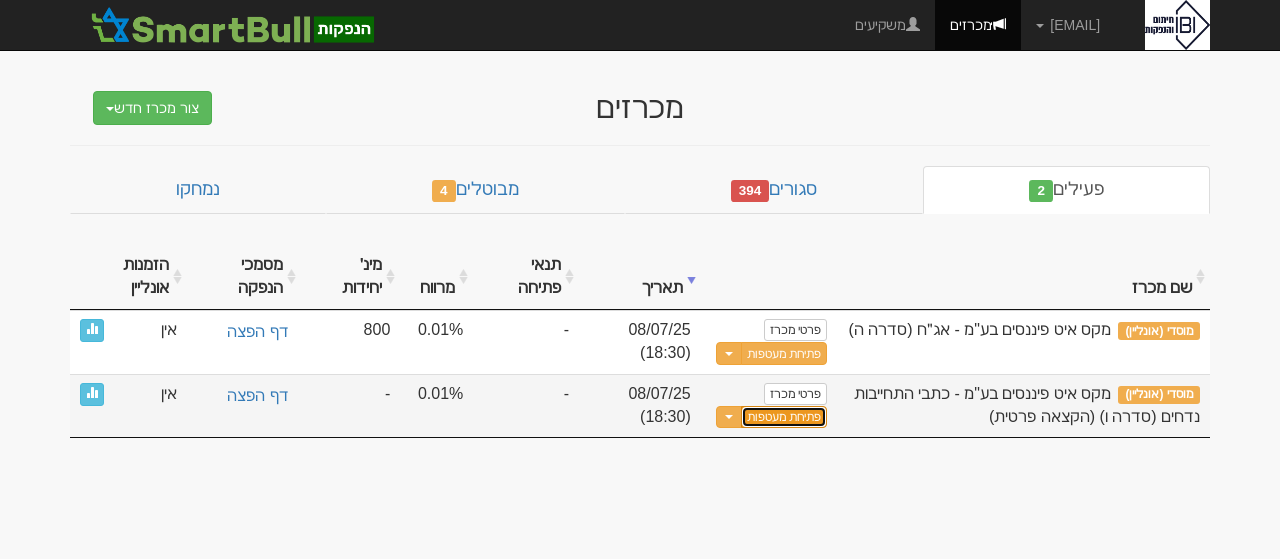 click on "פתיחת מעטפות" at bounding box center (784, 417) 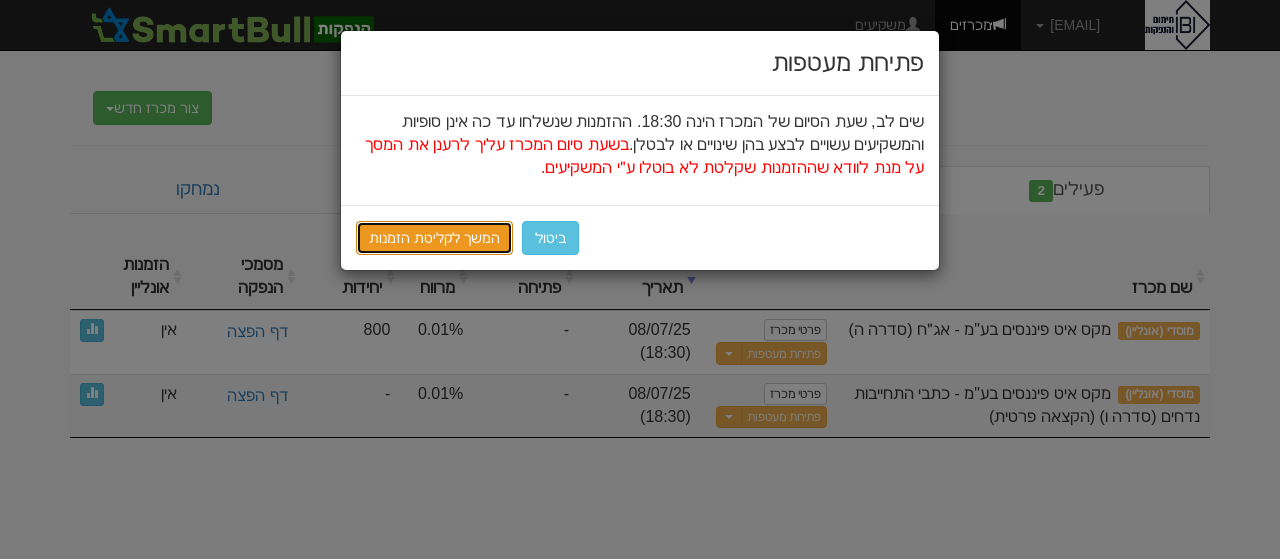 click on "המשך לקליטת הזמנות" at bounding box center (434, 238) 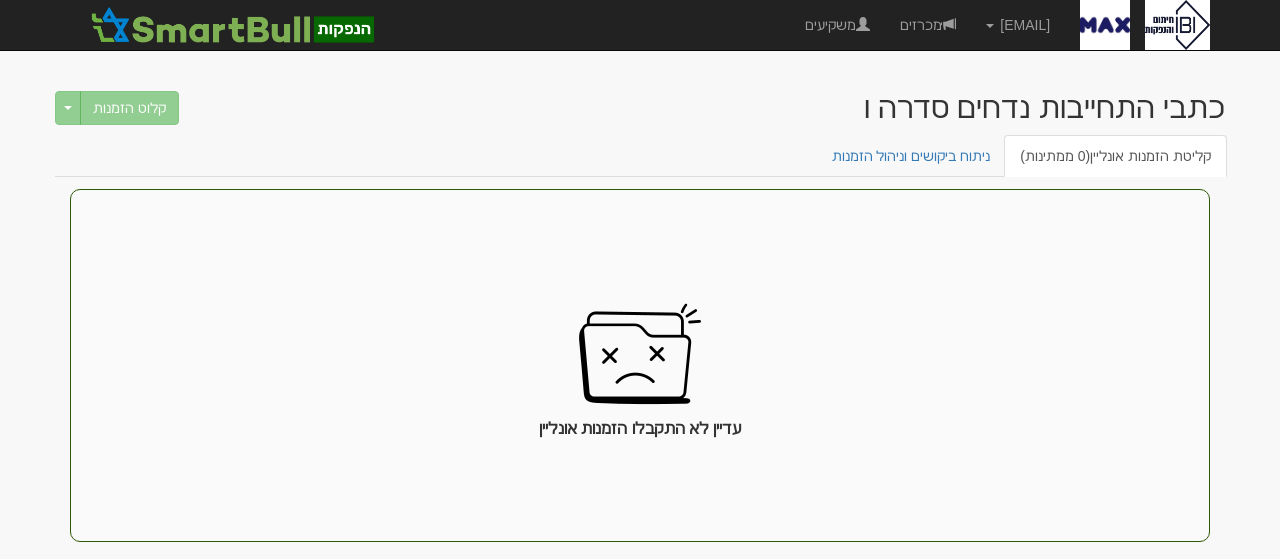scroll, scrollTop: 0, scrollLeft: 0, axis: both 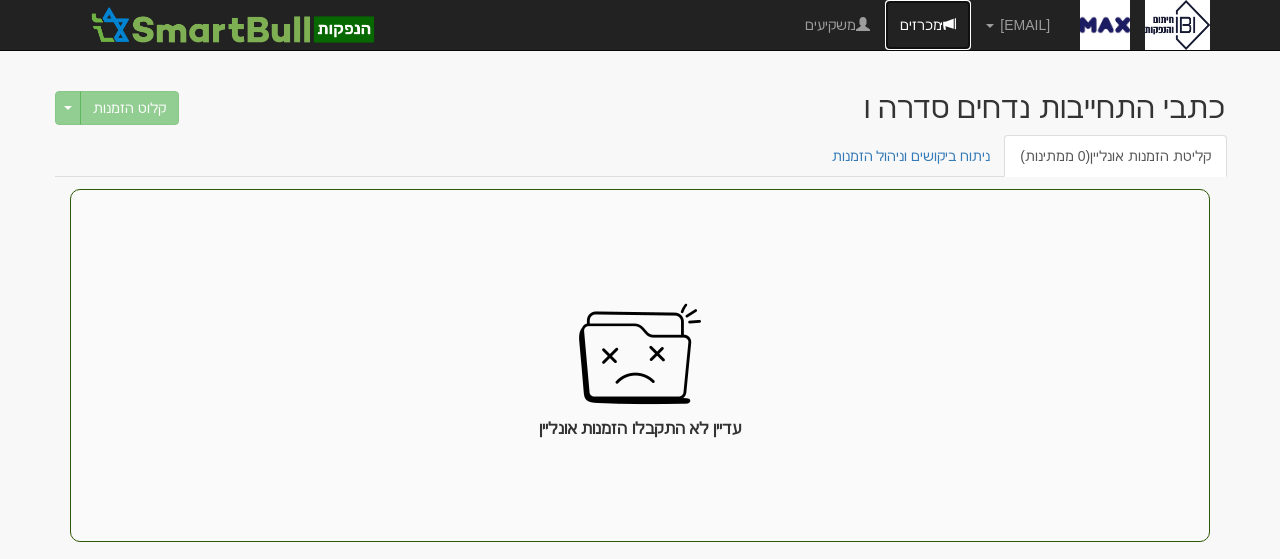 click on "מכרזים" at bounding box center (928, 25) 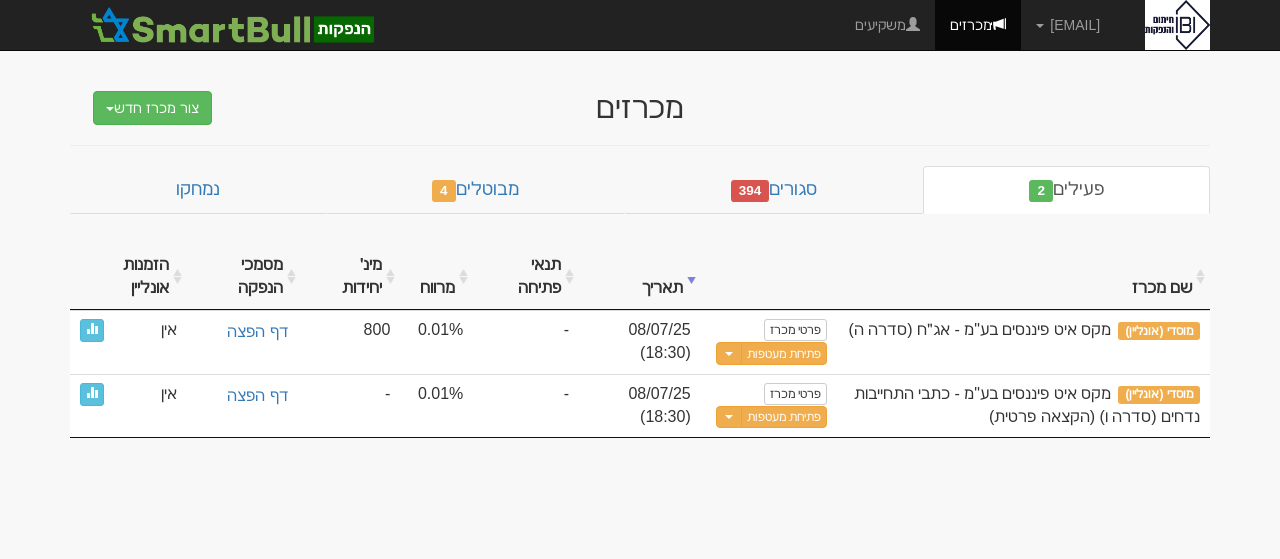 scroll, scrollTop: 0, scrollLeft: 0, axis: both 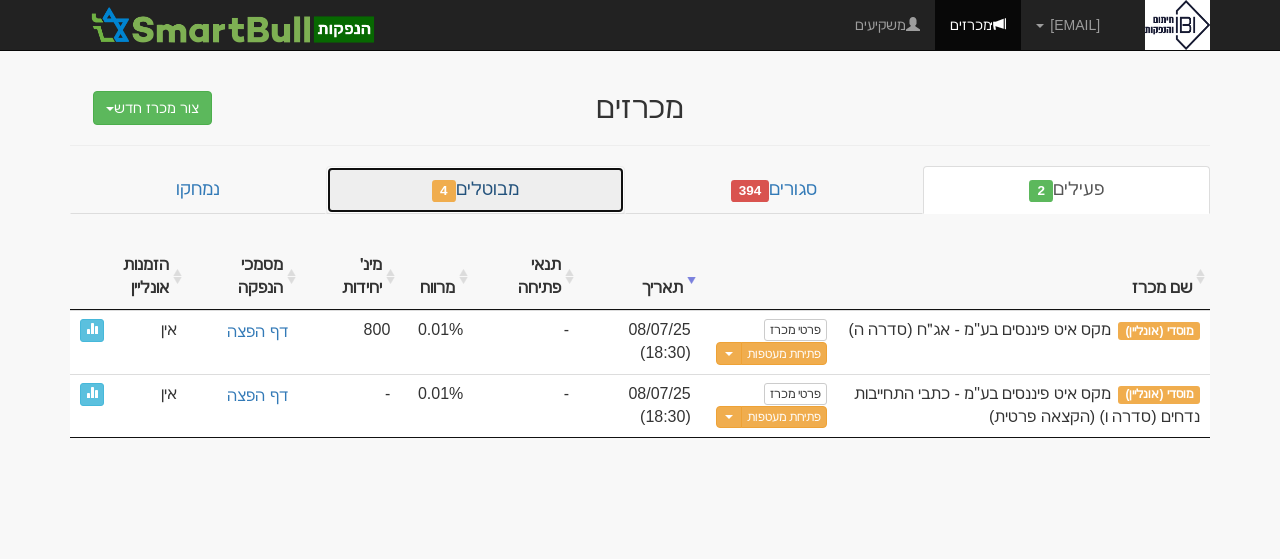 click on "מבוטלים
4" at bounding box center [475, 190] 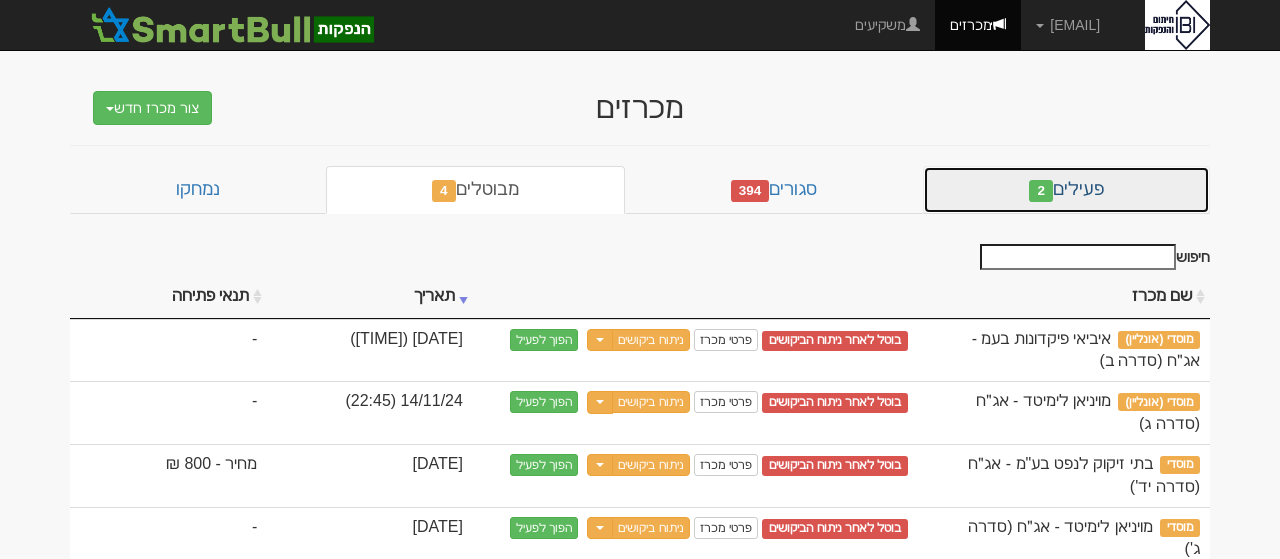 click on "פעילים
2" at bounding box center (1066, 190) 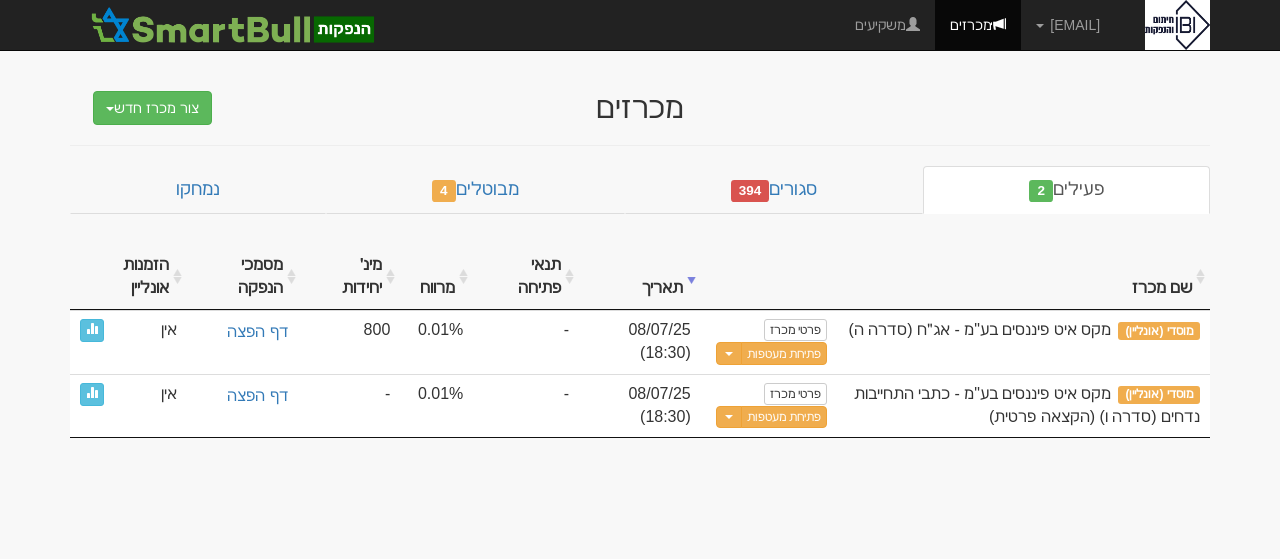click on "[EMAIL]
הגדרות
חשבונות הנפקה
תבניות הודעות קיבול" at bounding box center [640, 279] 